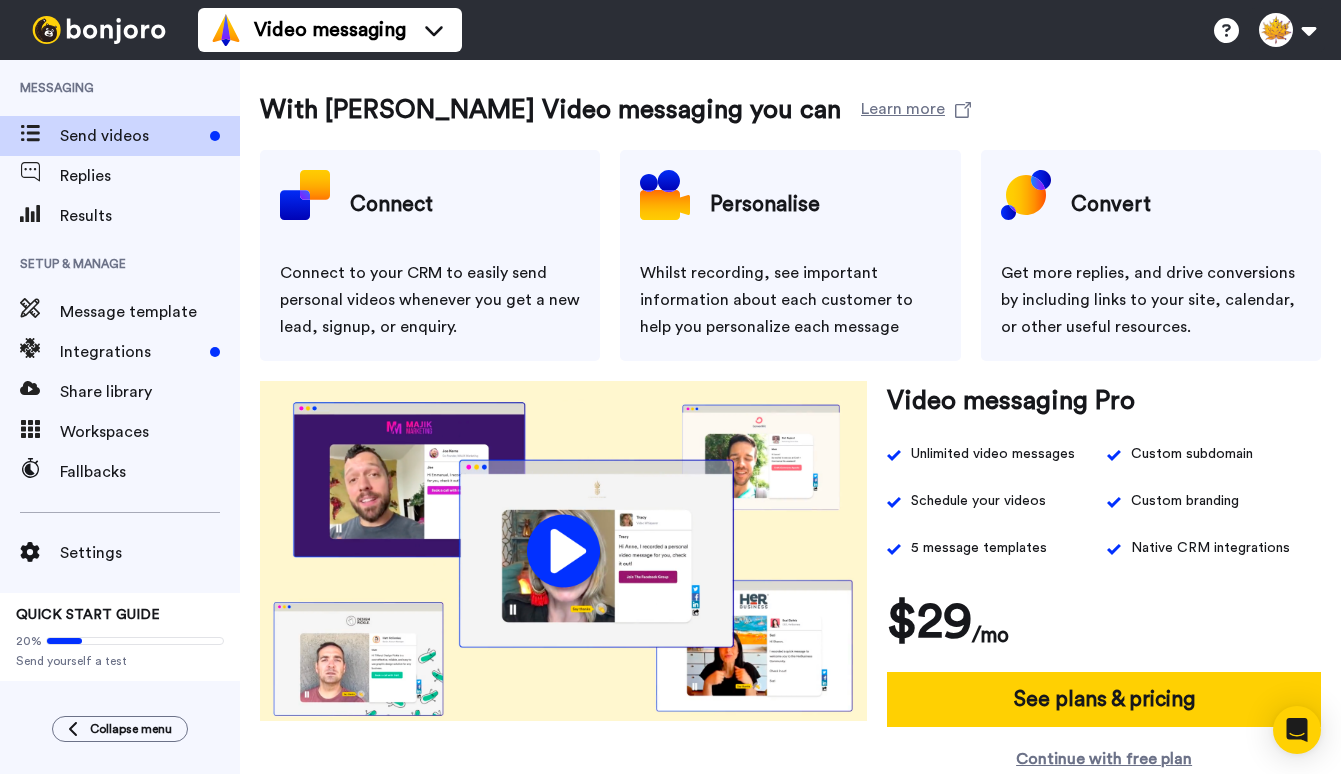 scroll, scrollTop: 0, scrollLeft: 0, axis: both 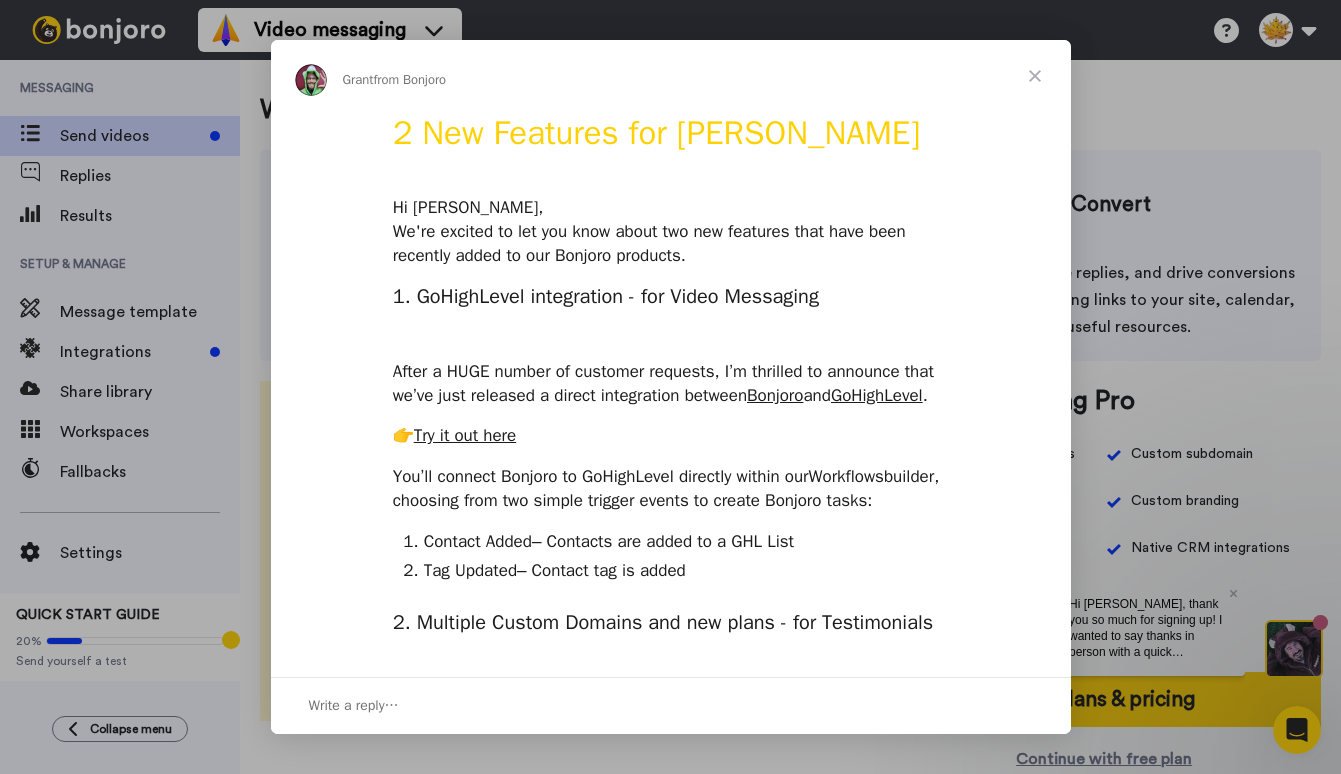 click at bounding box center [1035, 76] 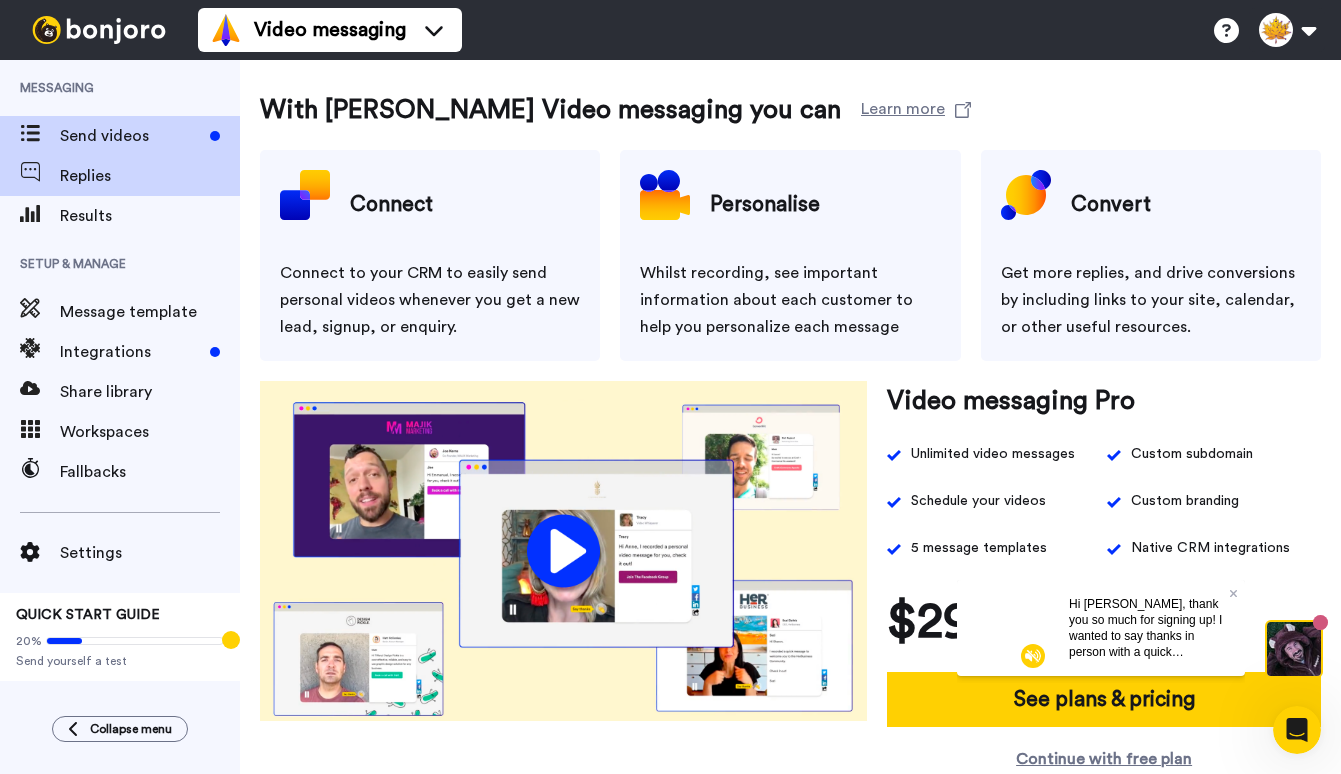 click on "Replies" at bounding box center (150, 176) 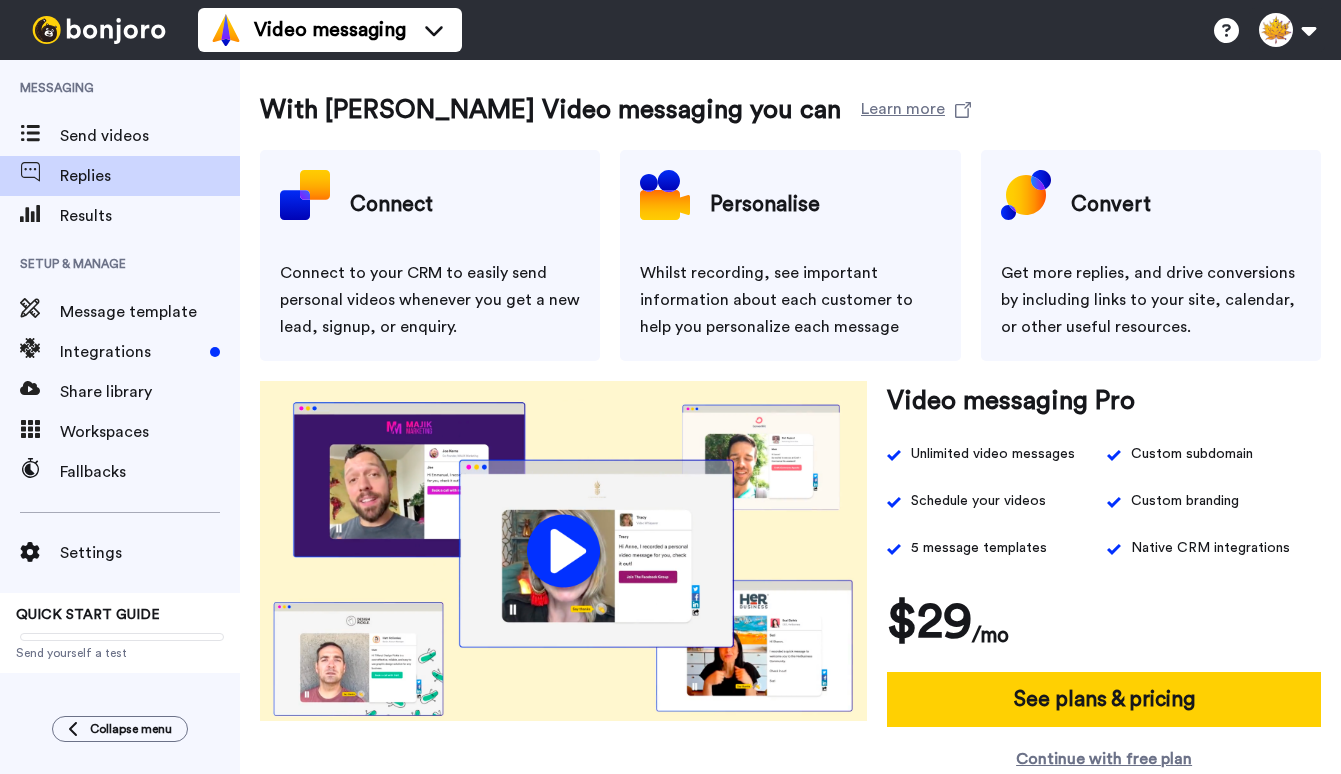 scroll, scrollTop: 0, scrollLeft: 0, axis: both 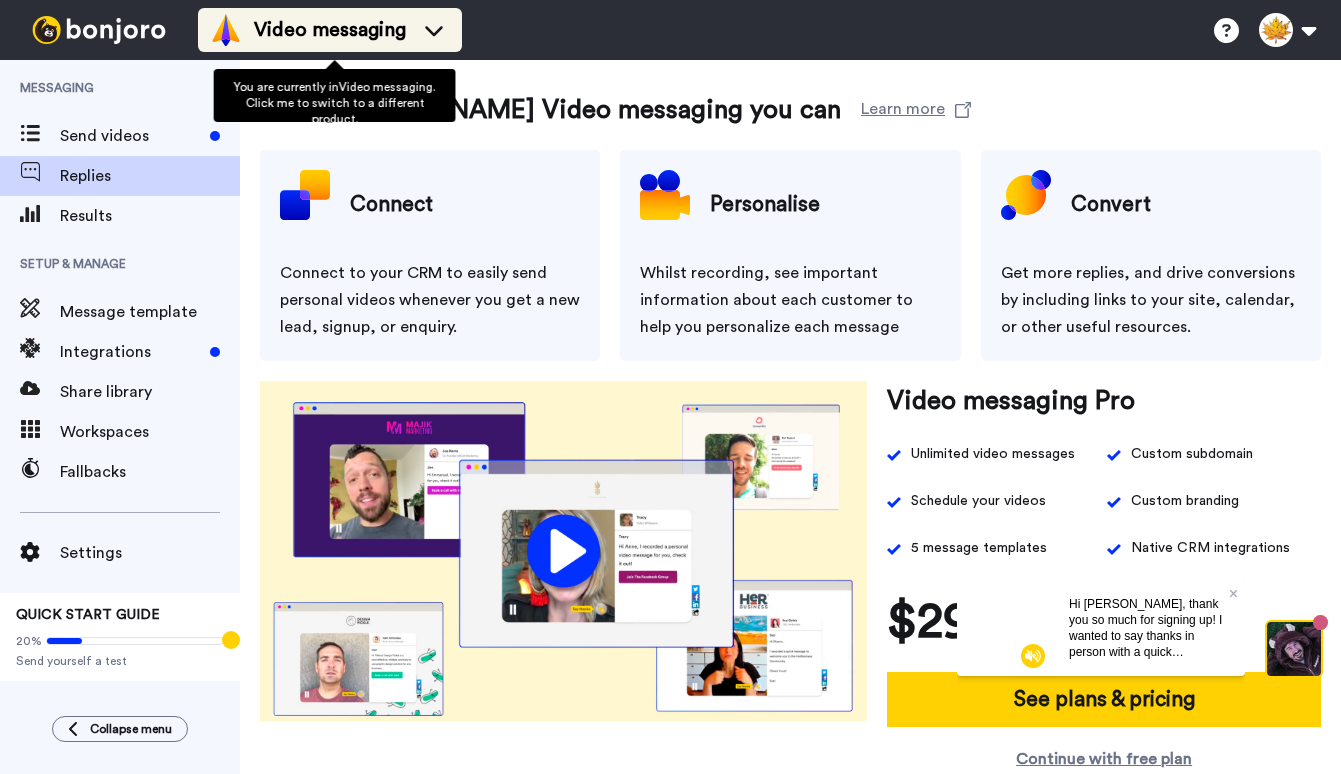 click 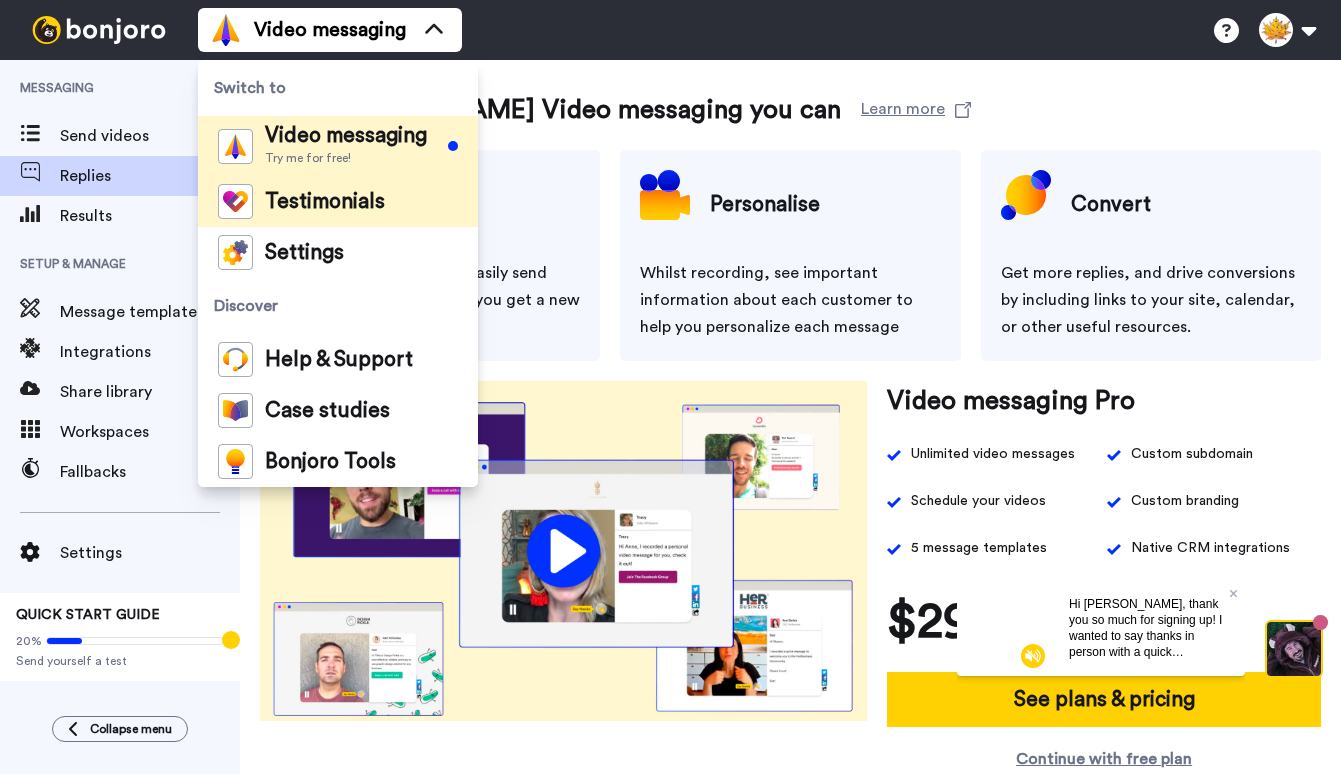 click on "Testimonials" at bounding box center (338, 201) 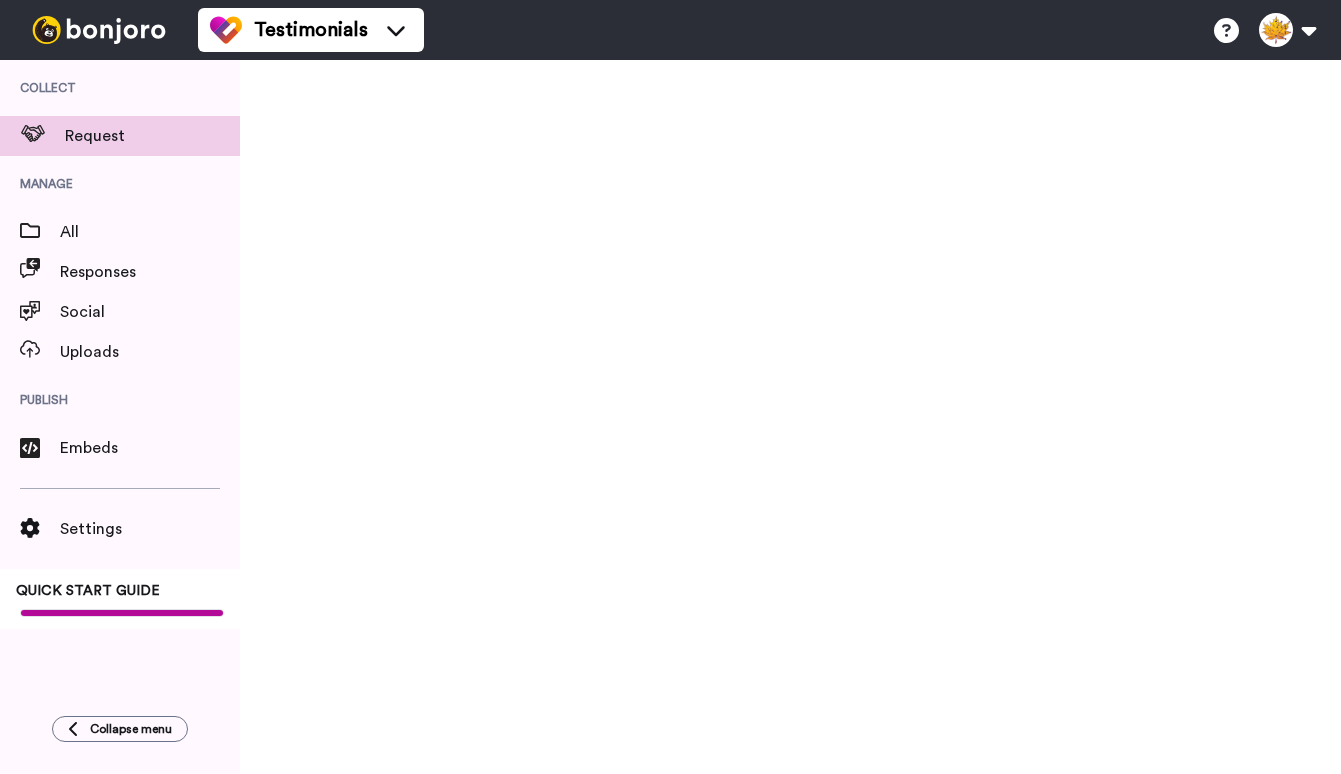 scroll, scrollTop: 0, scrollLeft: 0, axis: both 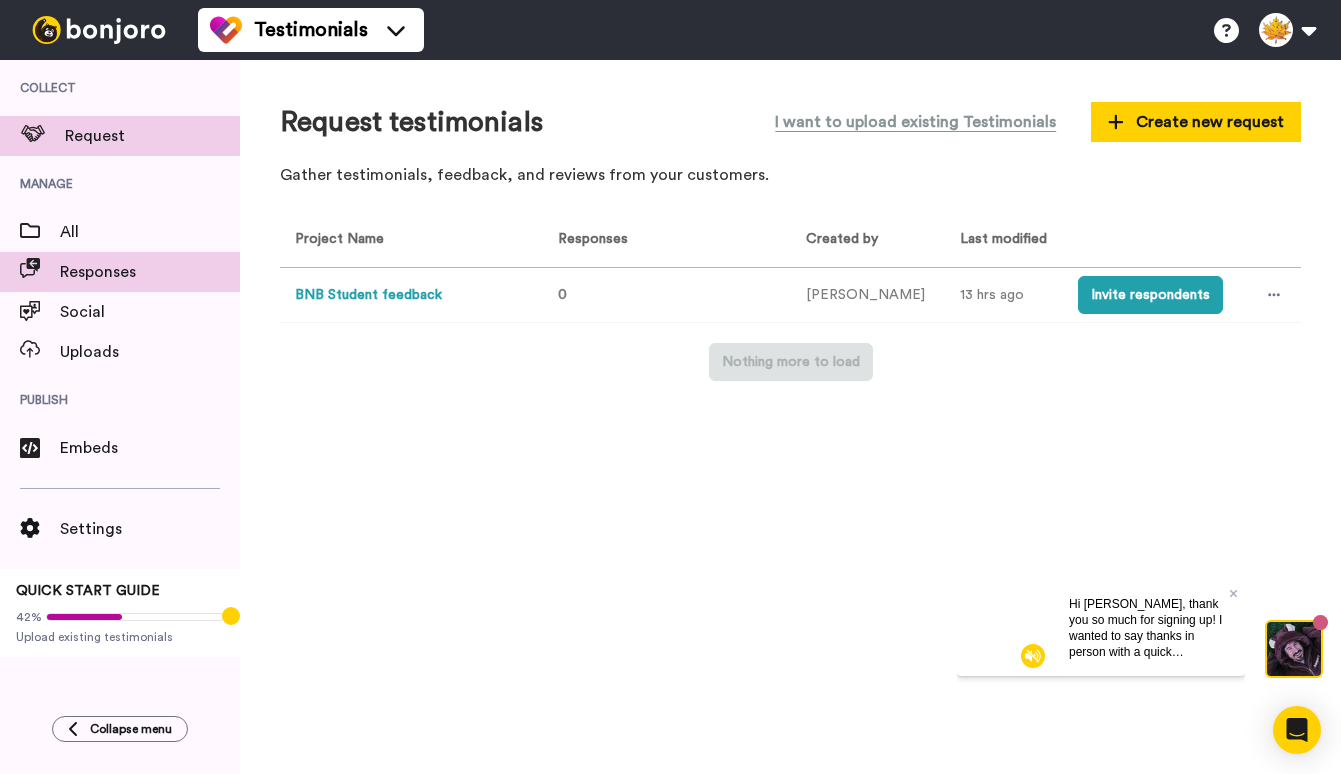 click on "Responses" at bounding box center [150, 272] 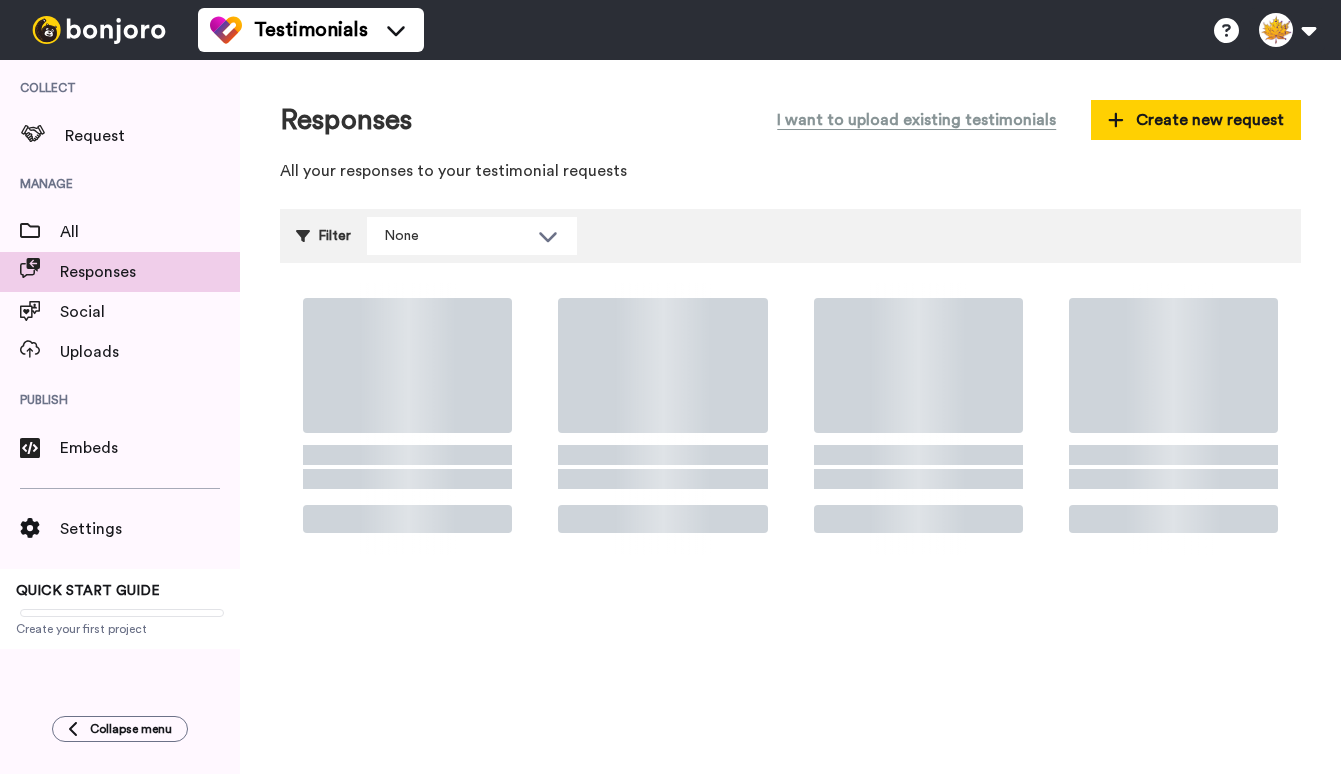 scroll, scrollTop: 0, scrollLeft: 0, axis: both 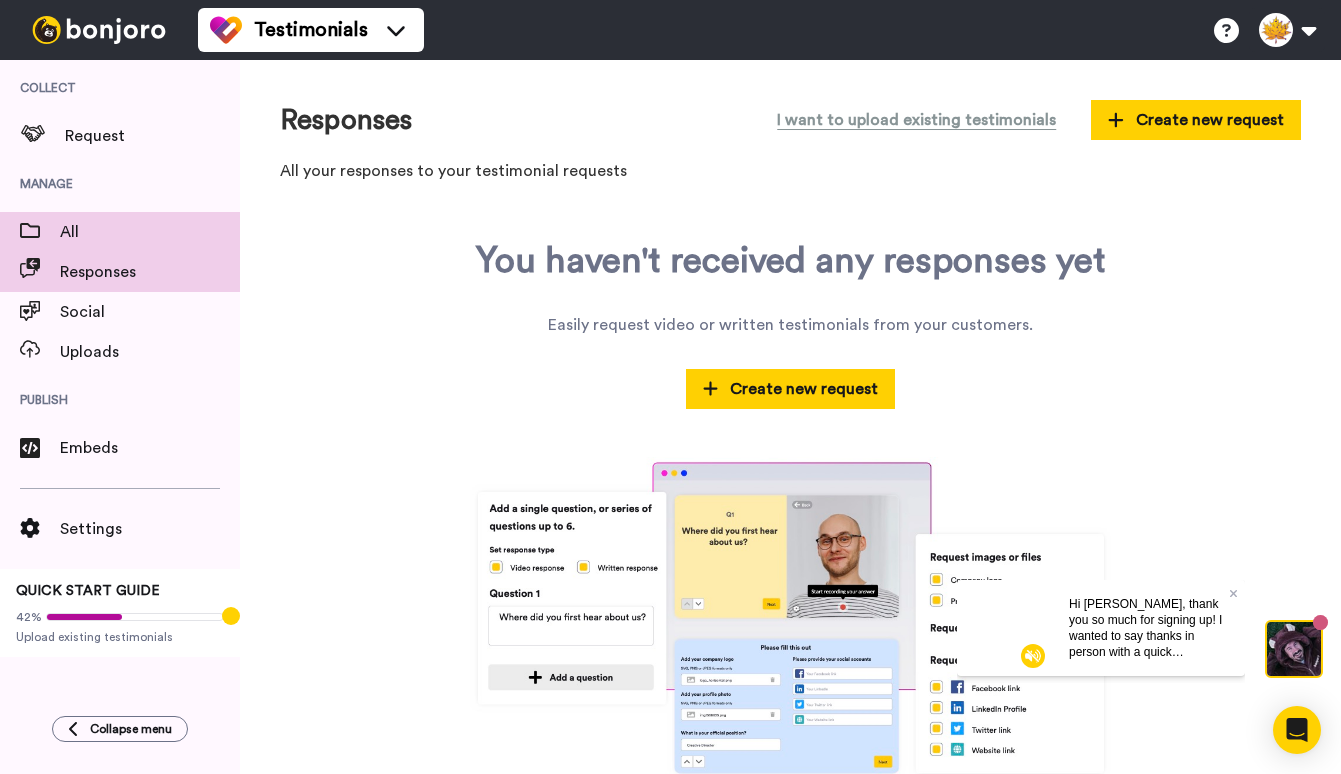 click on "All" at bounding box center (150, 232) 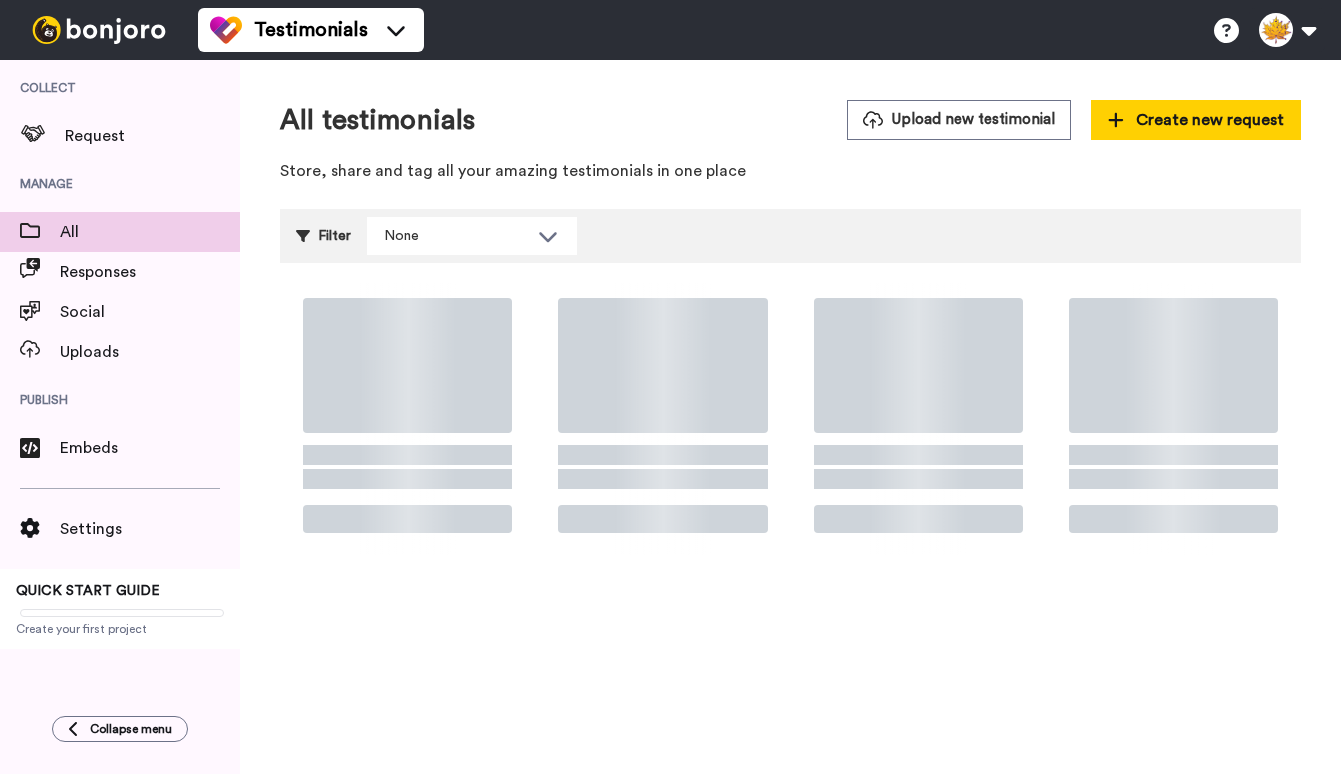 scroll, scrollTop: 0, scrollLeft: 0, axis: both 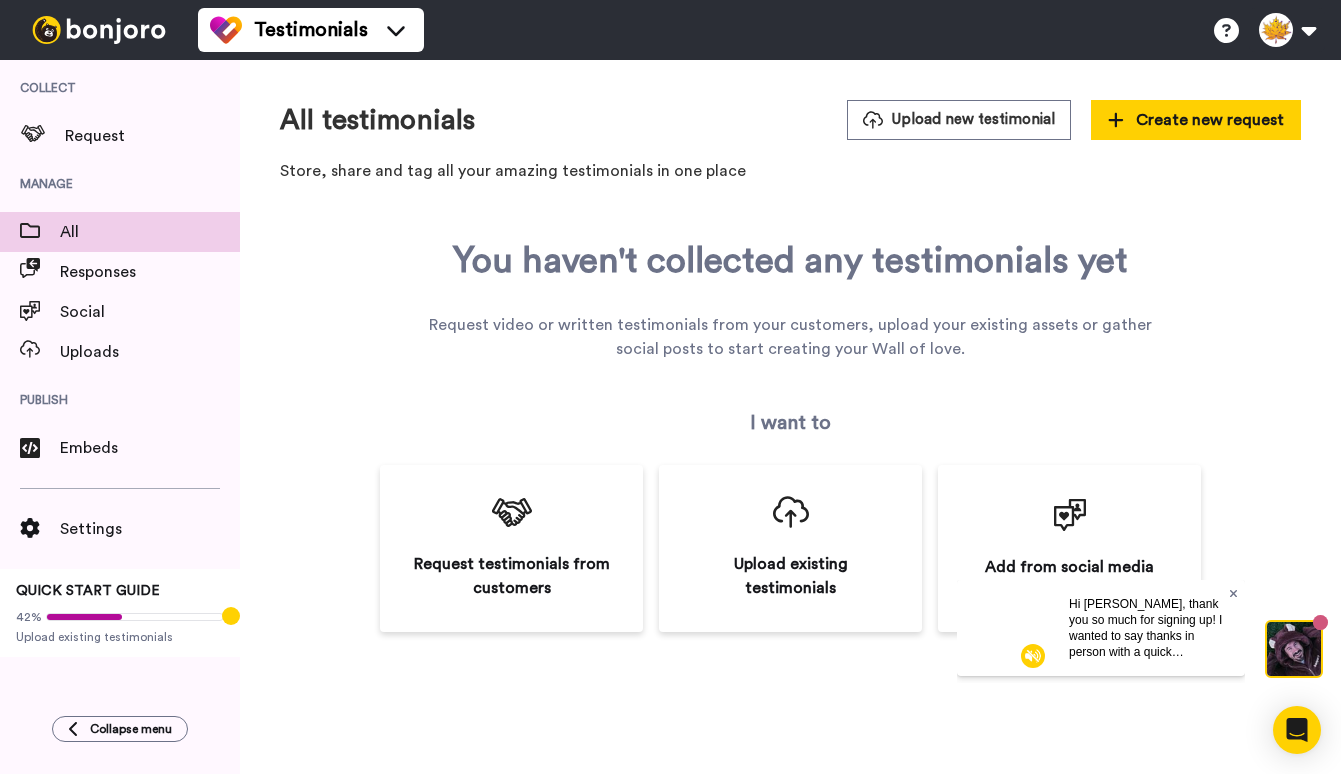 click 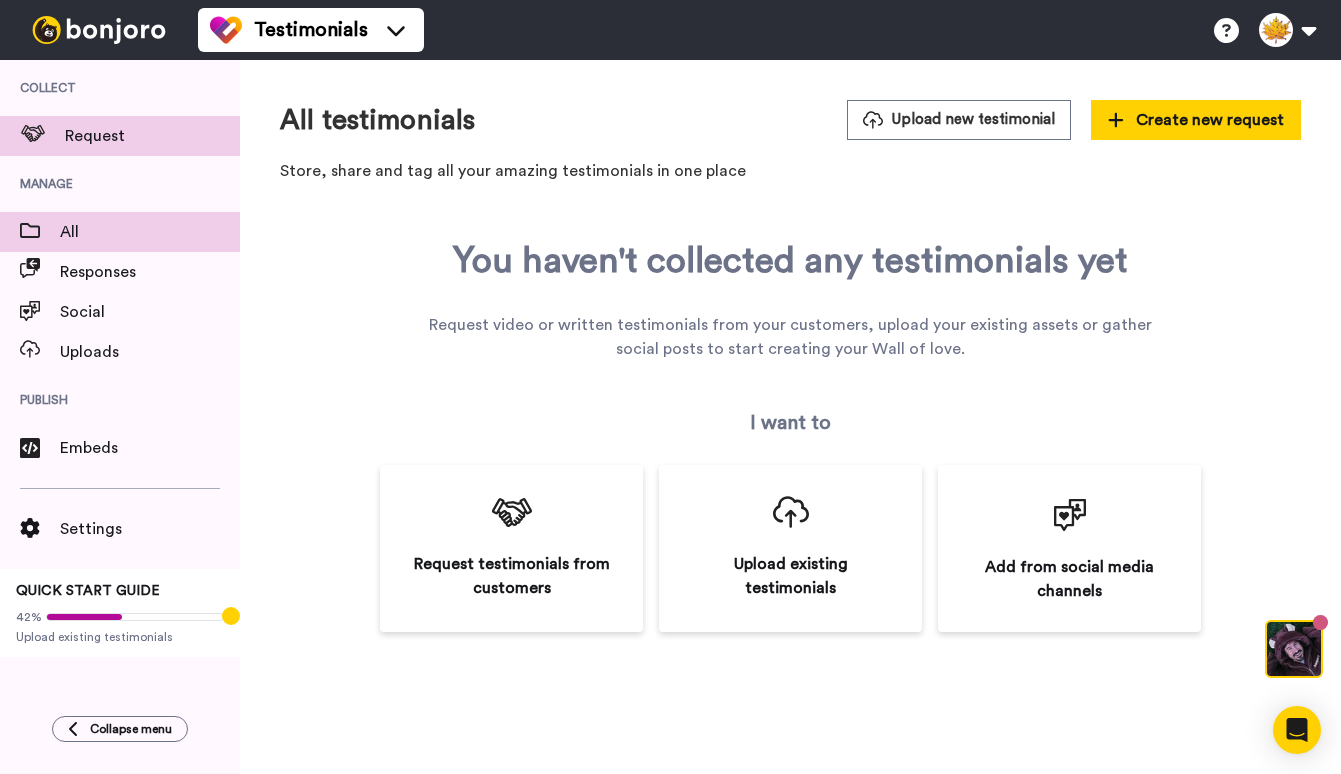 click on "Request" at bounding box center [152, 136] 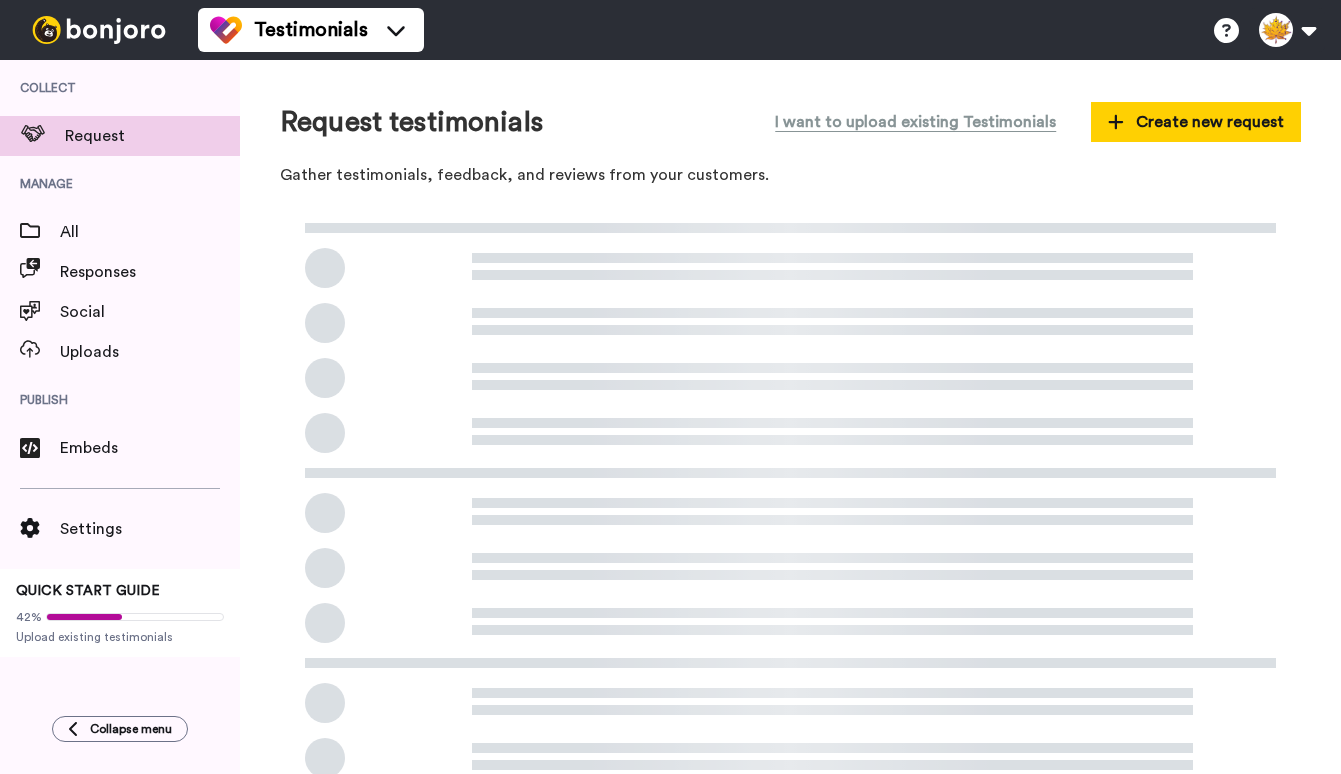 scroll, scrollTop: 0, scrollLeft: 0, axis: both 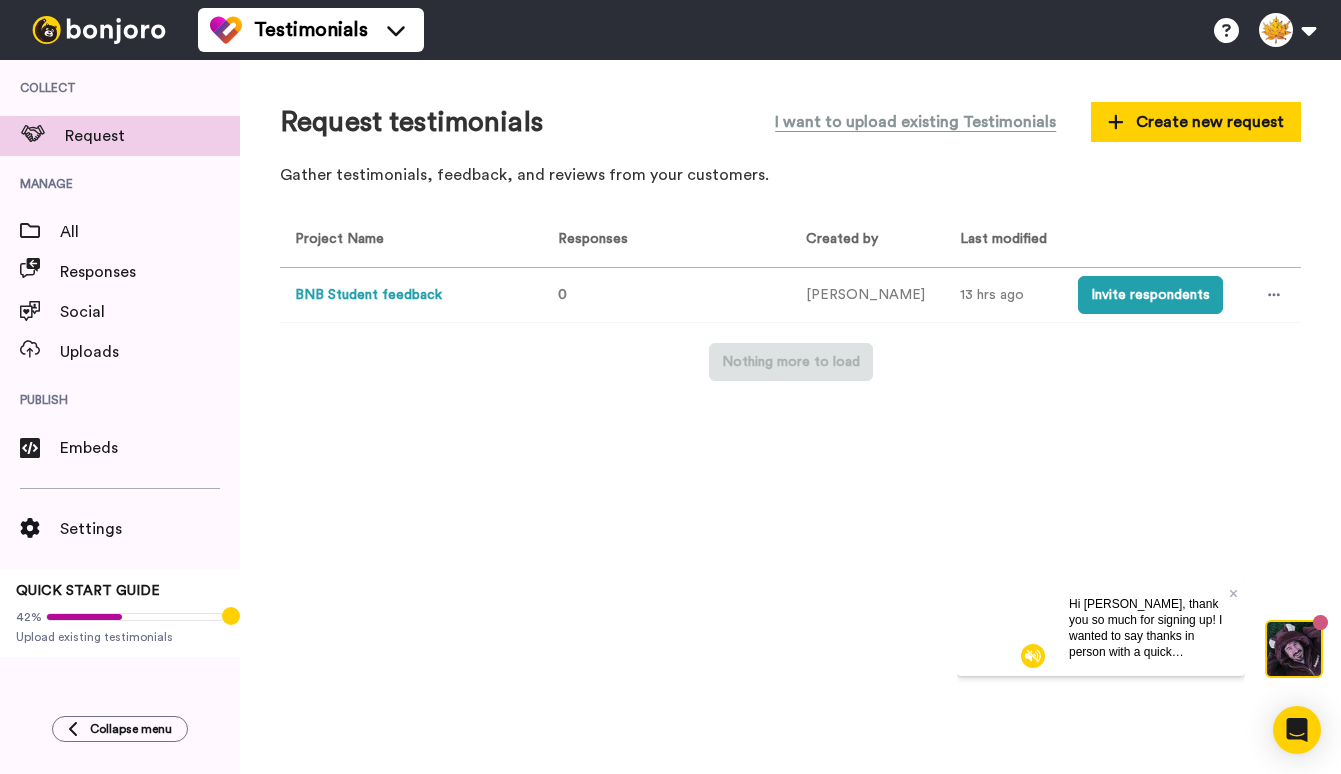 click on "BNB Student feedback" at bounding box center [368, 295] 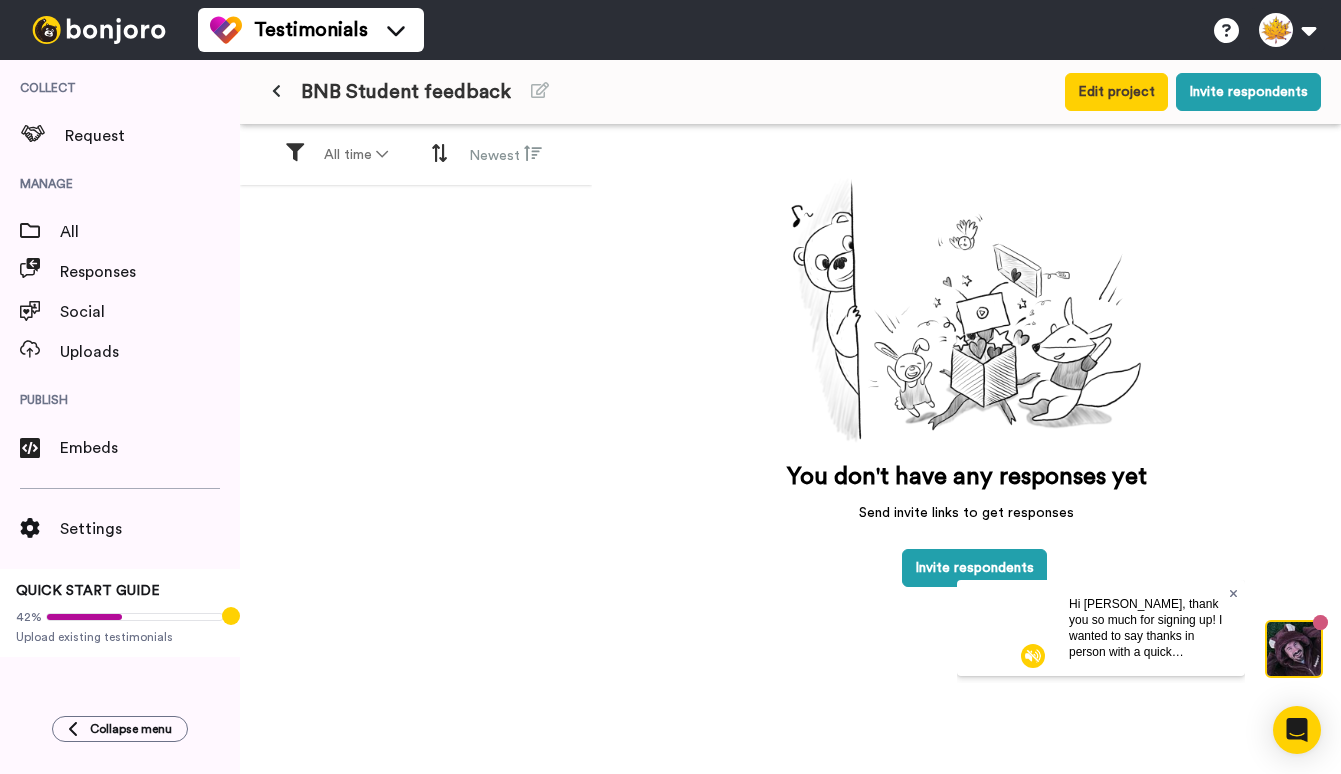 click 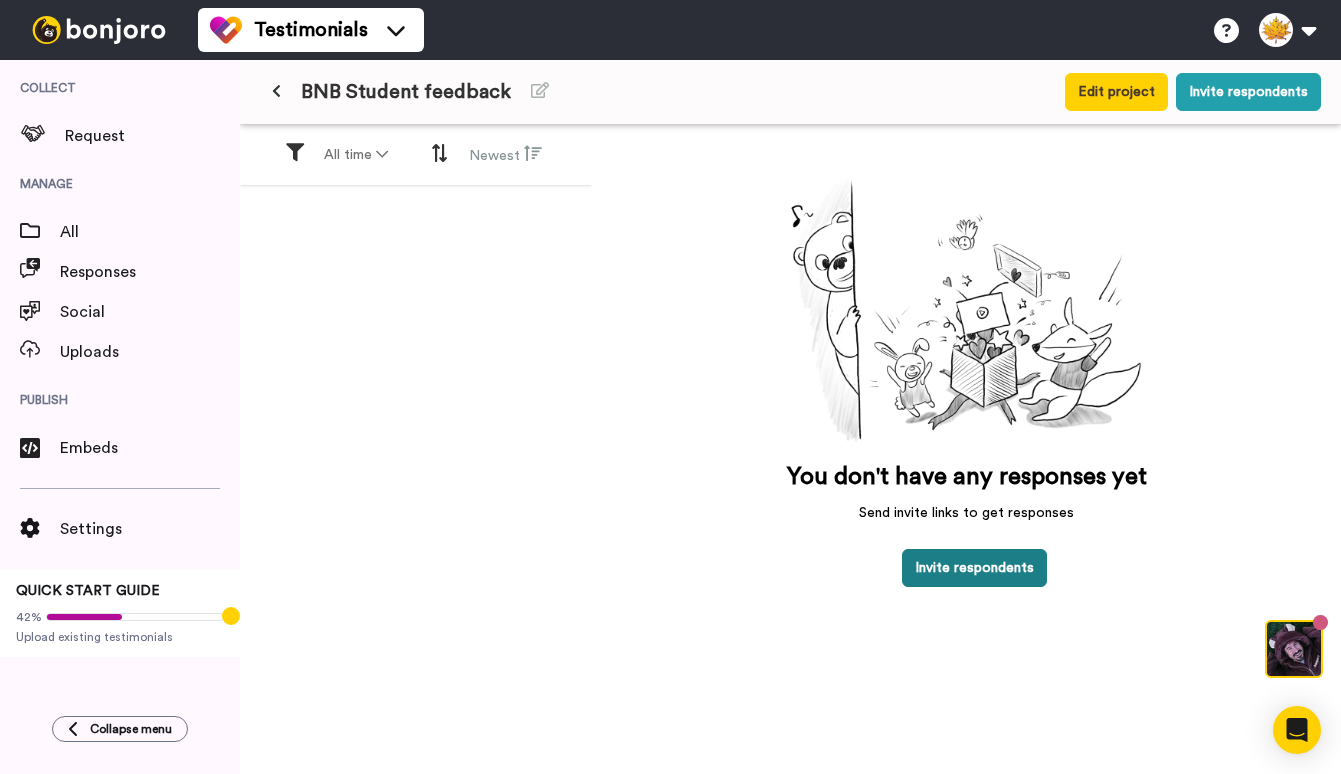 click on "Invite respondents" at bounding box center (974, 568) 